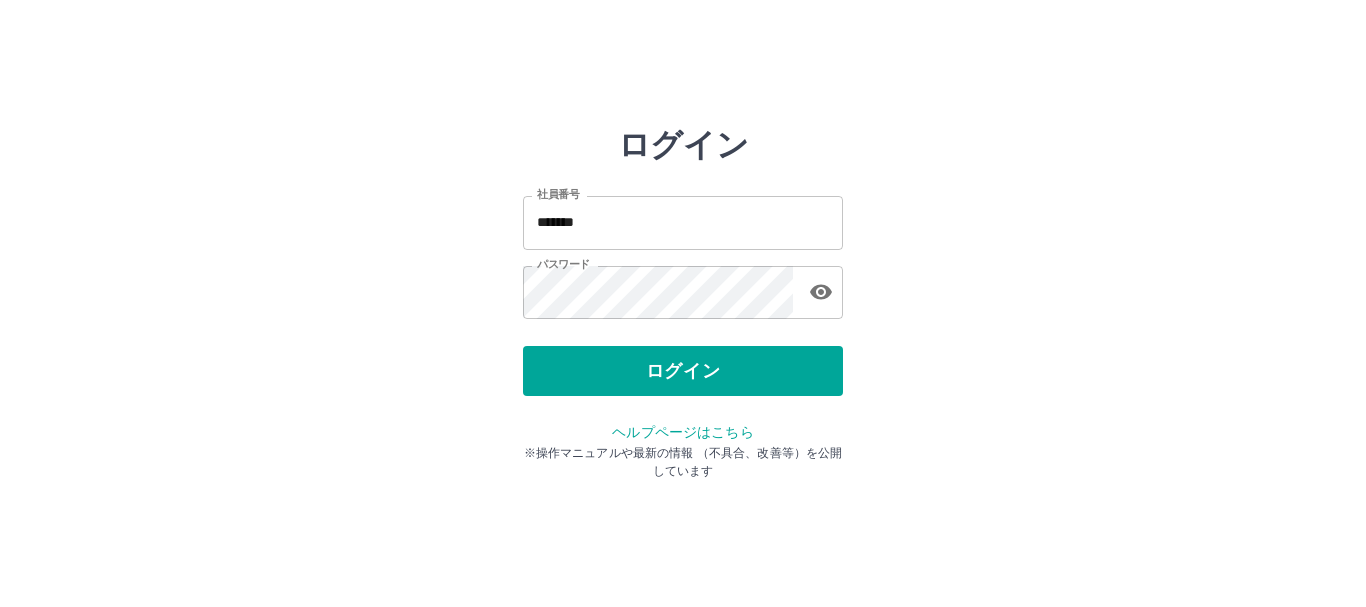 scroll, scrollTop: 0, scrollLeft: 0, axis: both 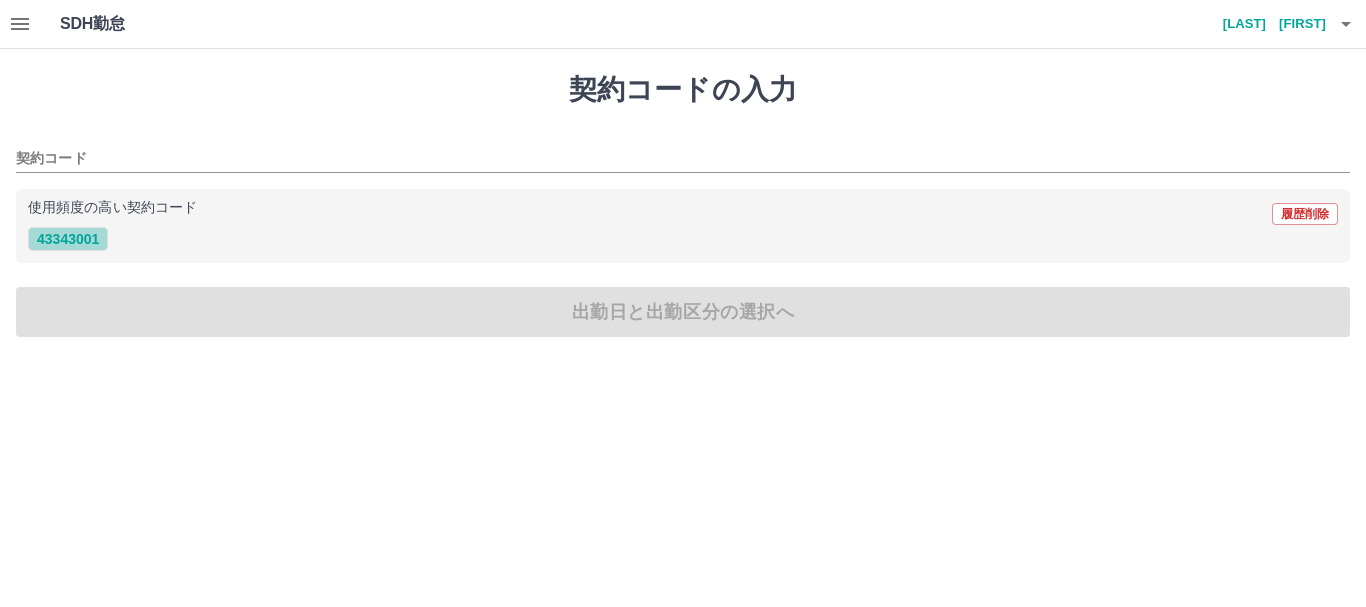click on "43343001" at bounding box center [68, 239] 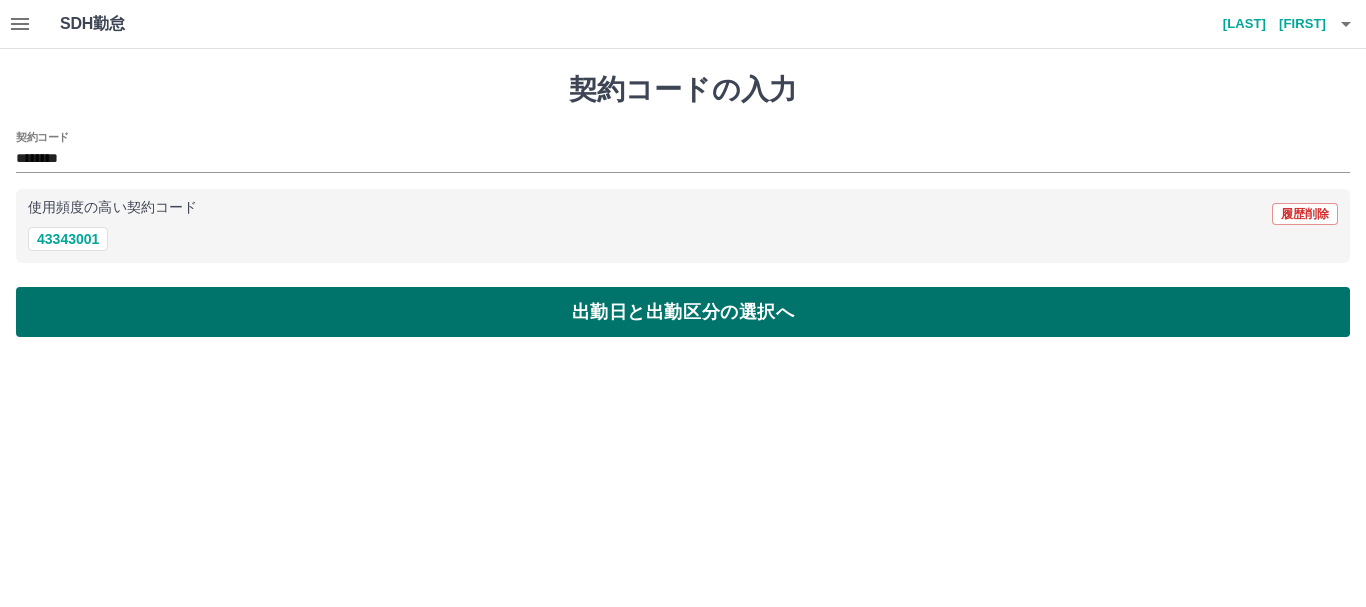 click on "出勤日と出勤区分の選択へ" at bounding box center [683, 312] 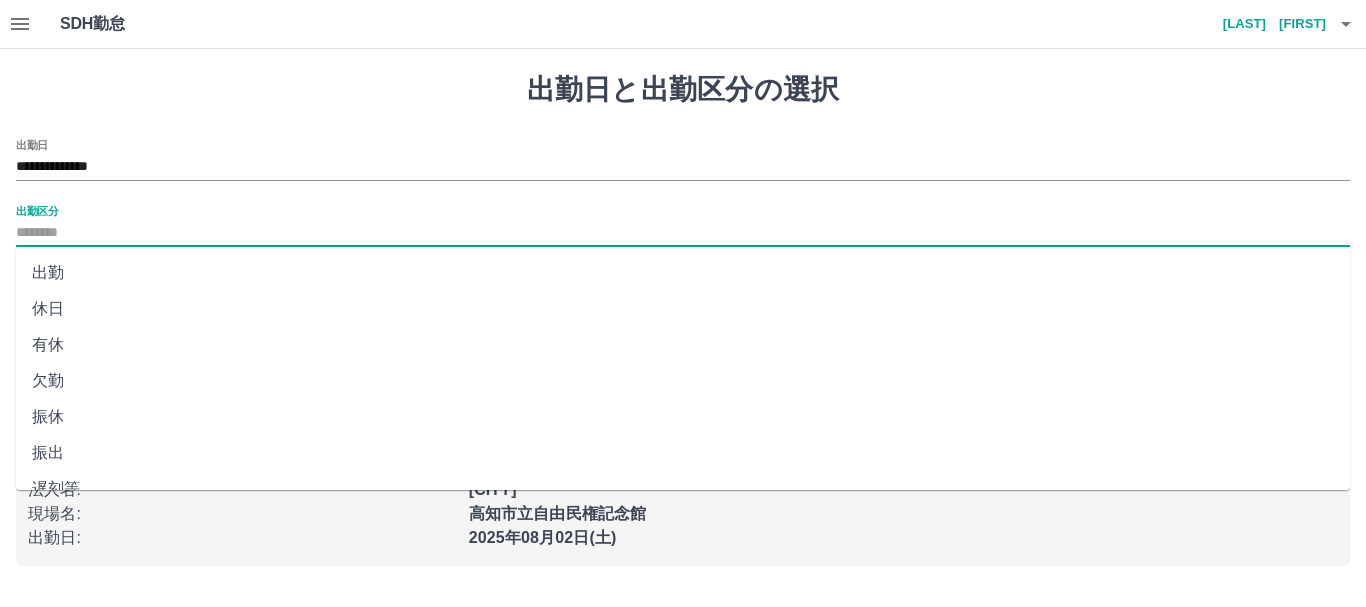 click on "出勤区分" at bounding box center [683, 233] 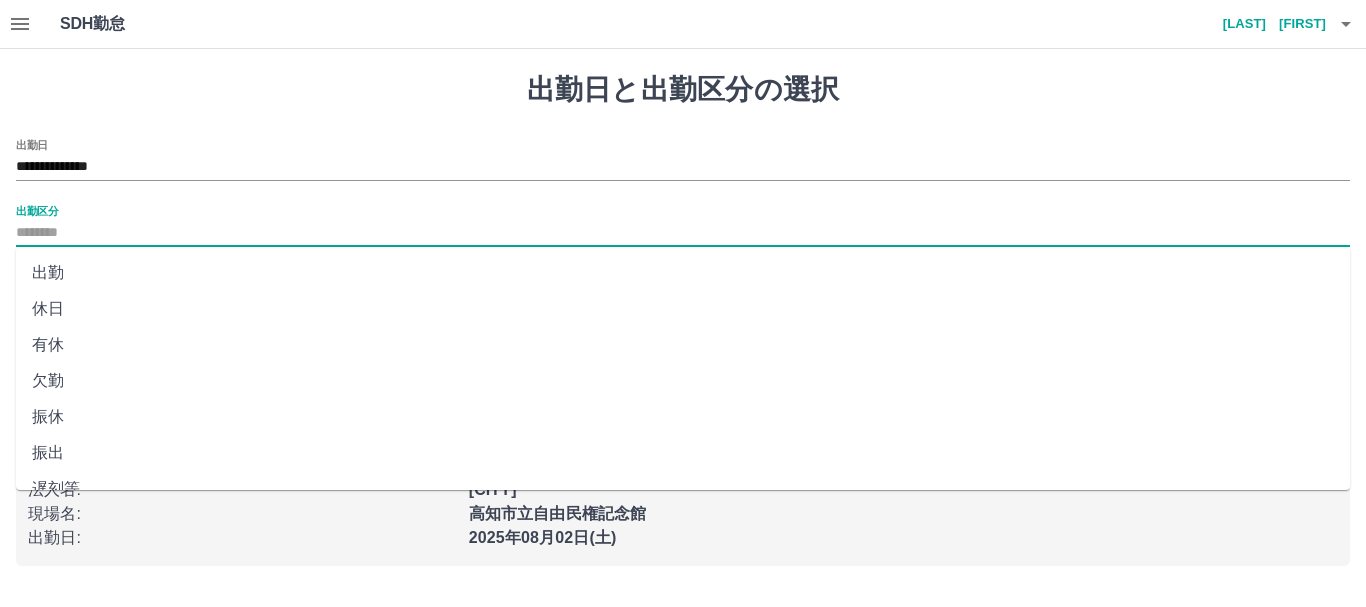 click on "休日" at bounding box center (683, 309) 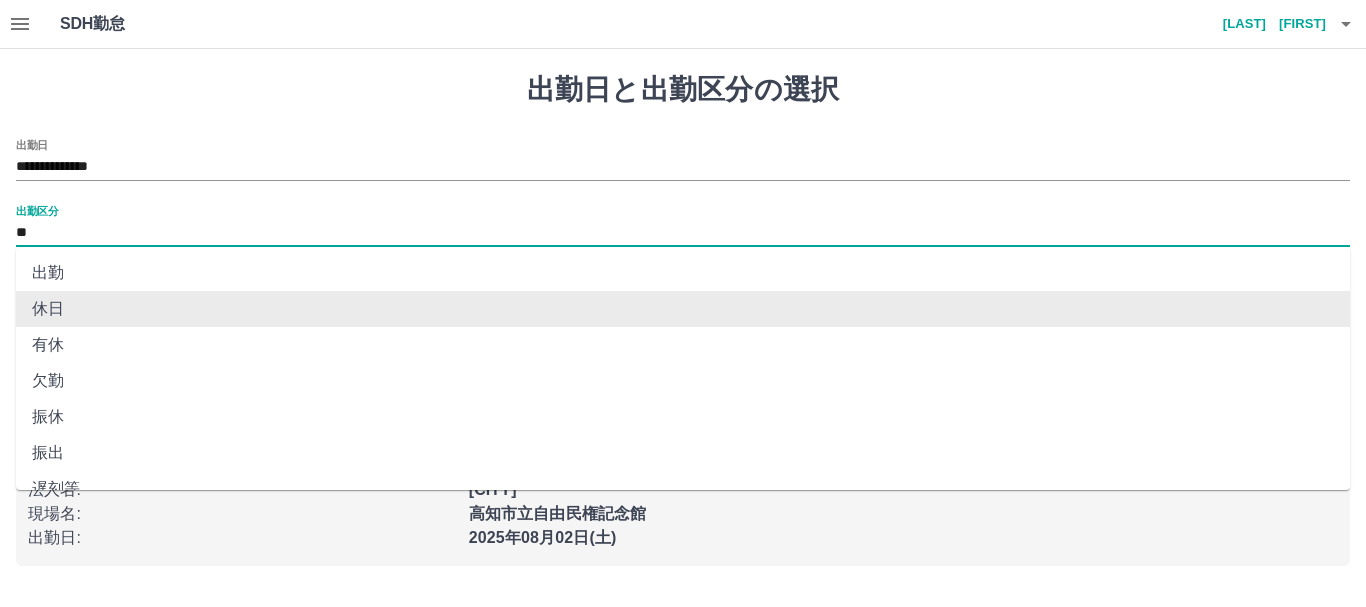 click on "**" at bounding box center [683, 233] 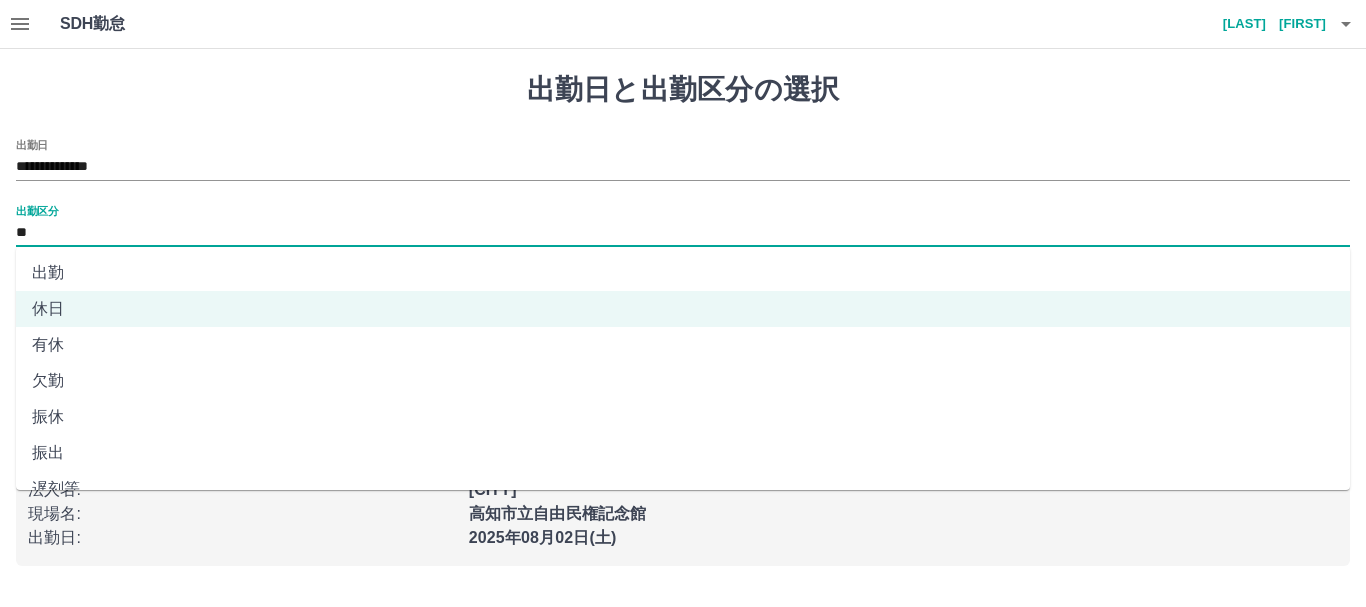 click on "出勤" at bounding box center [683, 273] 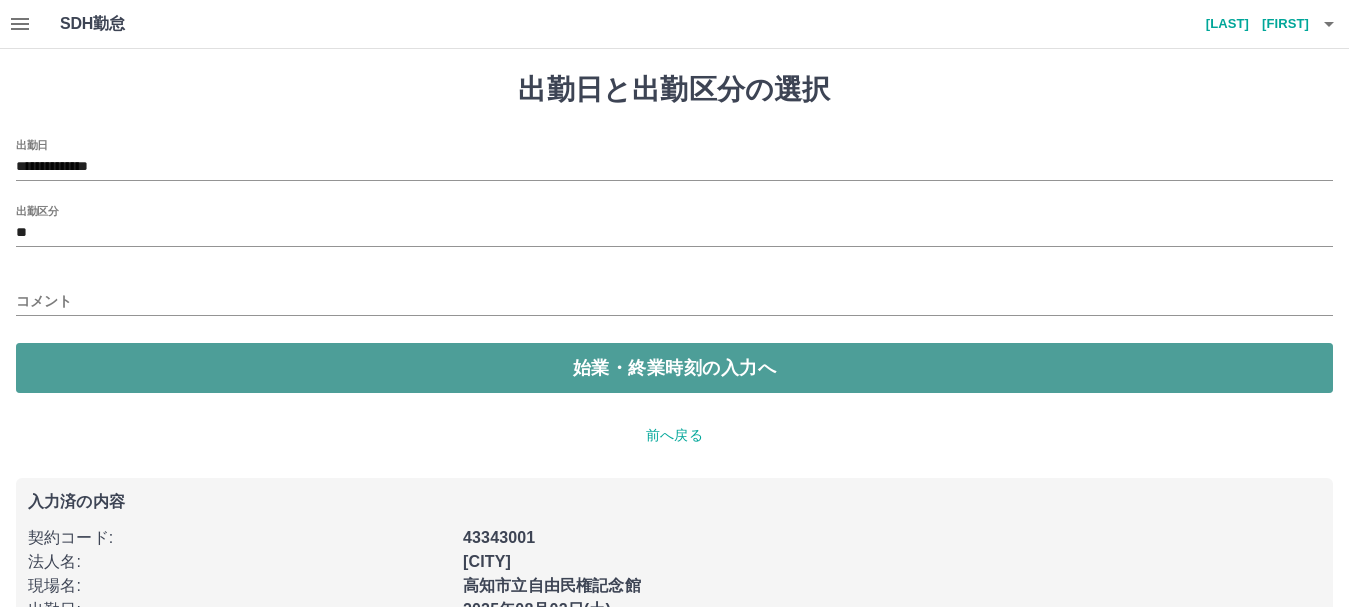 click on "始業・終業時刻の入力へ" at bounding box center [674, 368] 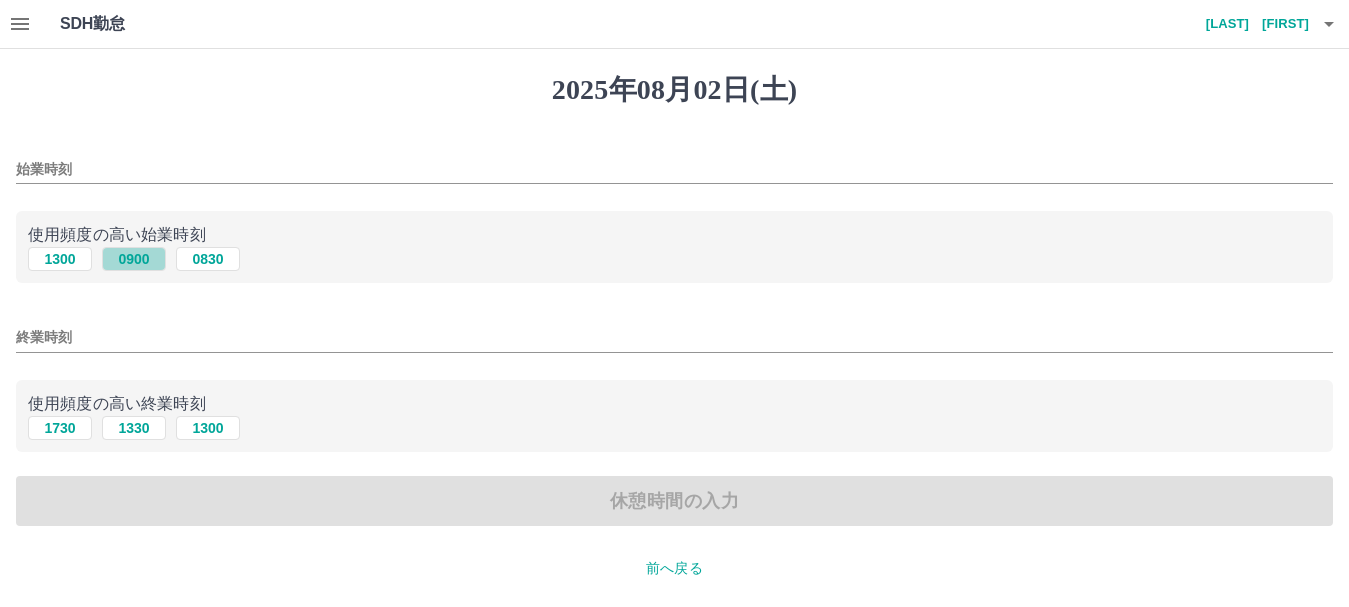 click on "0900" at bounding box center (134, 259) 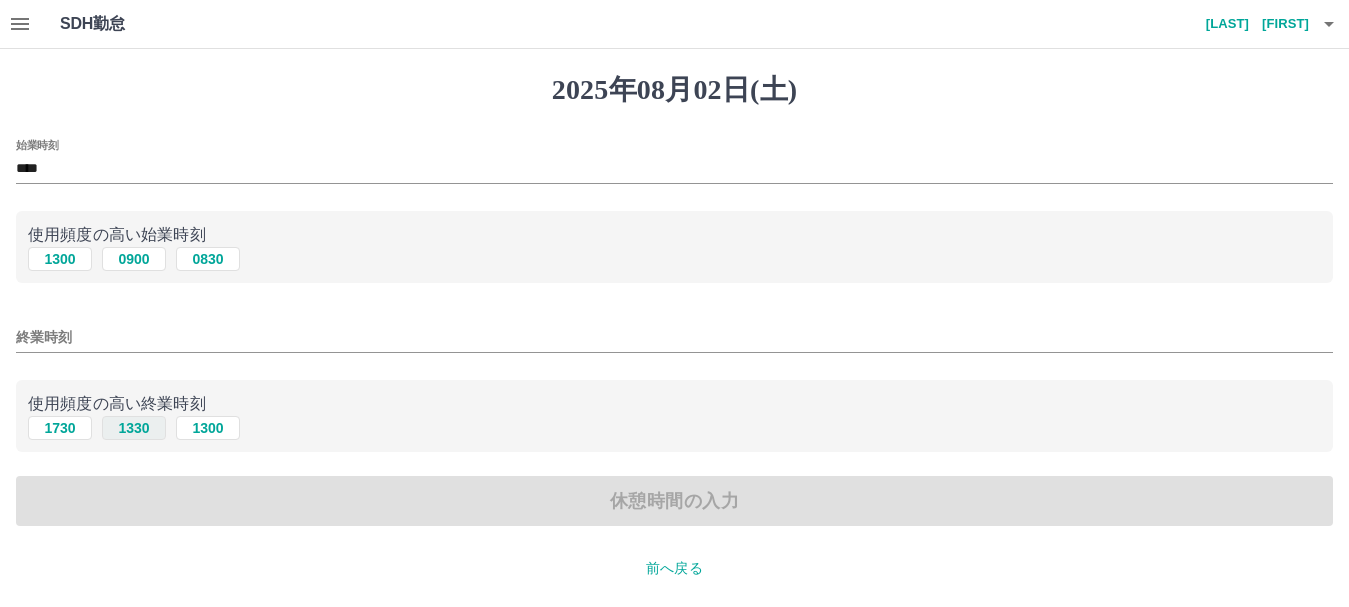 click on "1330" at bounding box center [134, 428] 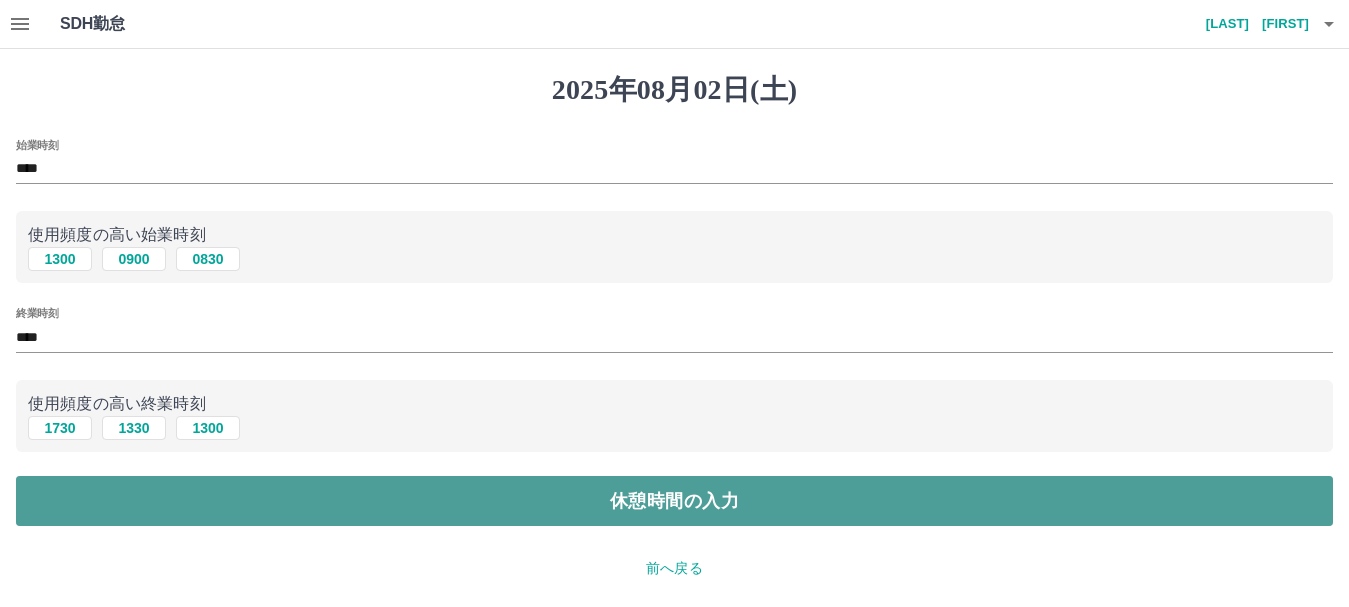 click on "休憩時間の入力" at bounding box center (674, 501) 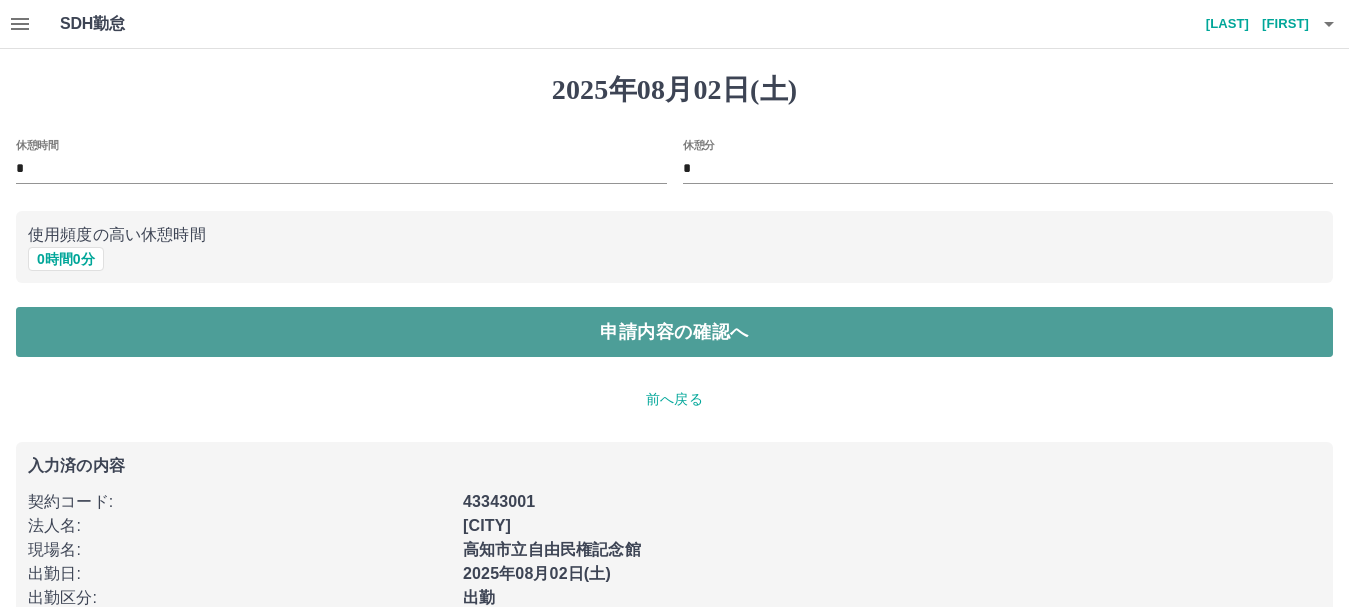 click on "申請内容の確認へ" at bounding box center (674, 332) 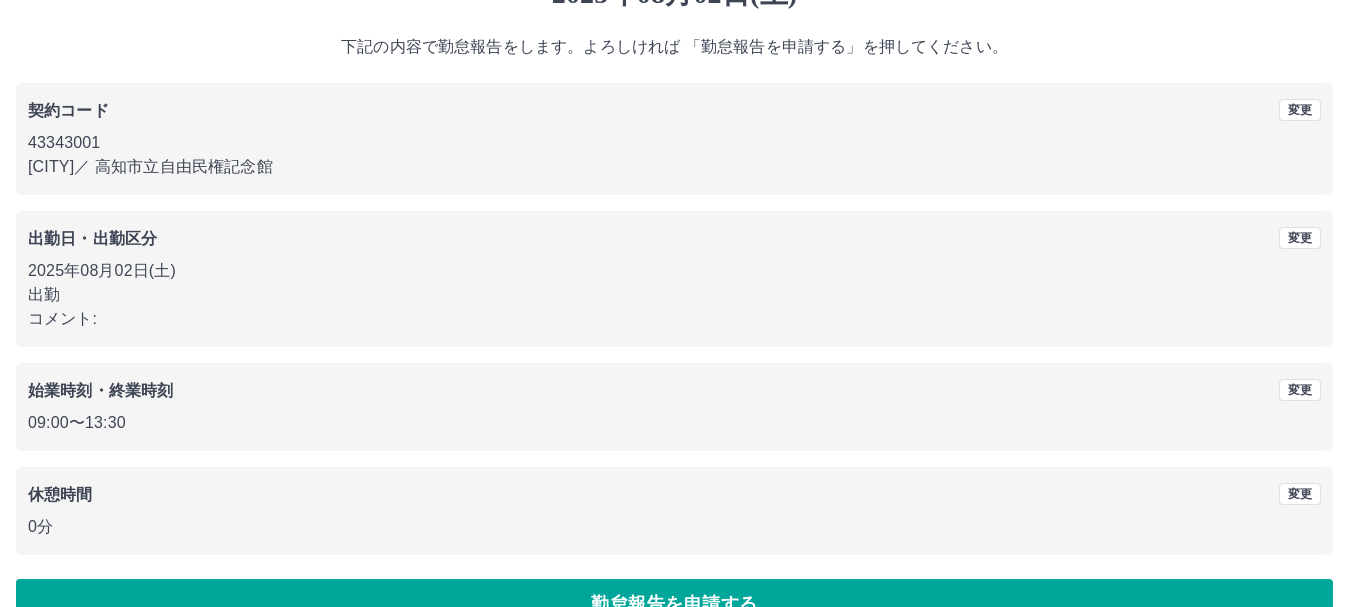 scroll, scrollTop: 142, scrollLeft: 0, axis: vertical 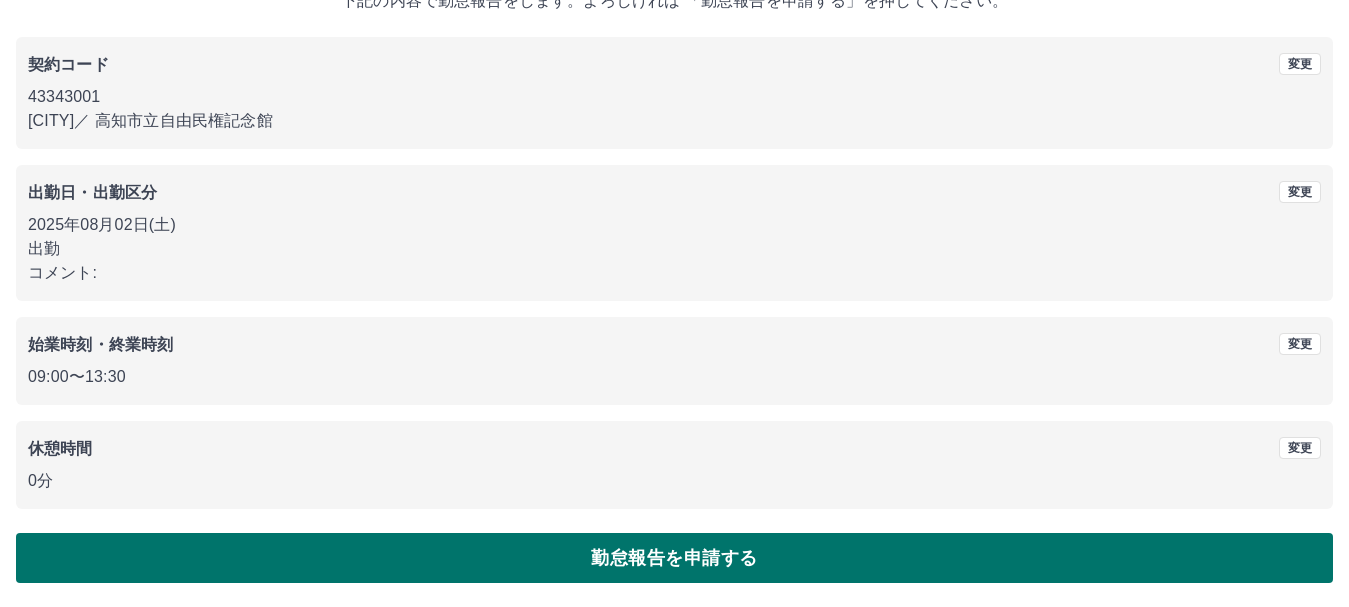 click on "勤怠報告を申請する" at bounding box center (674, 558) 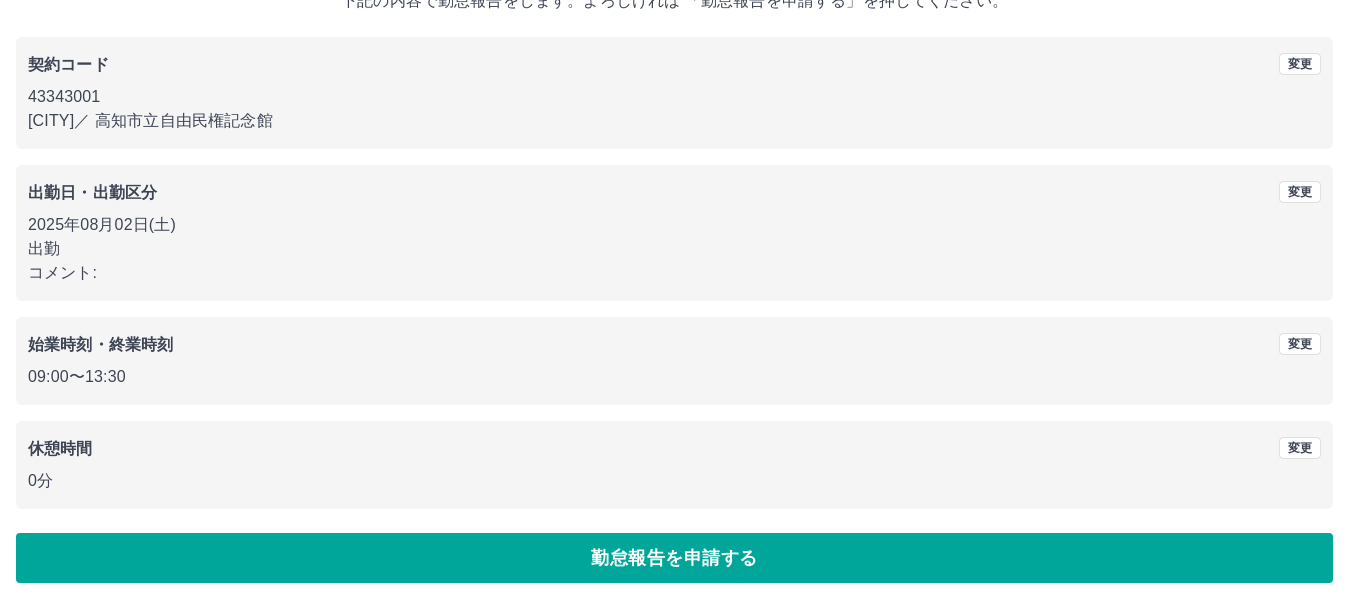 scroll, scrollTop: 0, scrollLeft: 0, axis: both 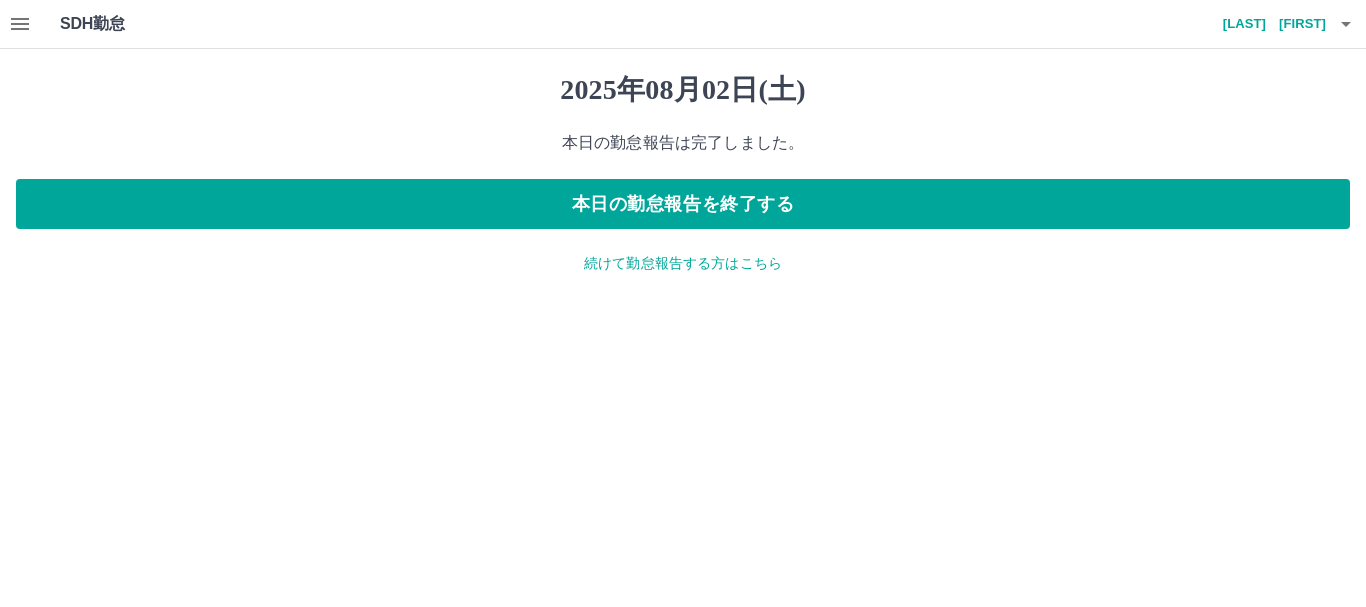 click on "続けて勤怠報告する方はこちら" at bounding box center [683, 263] 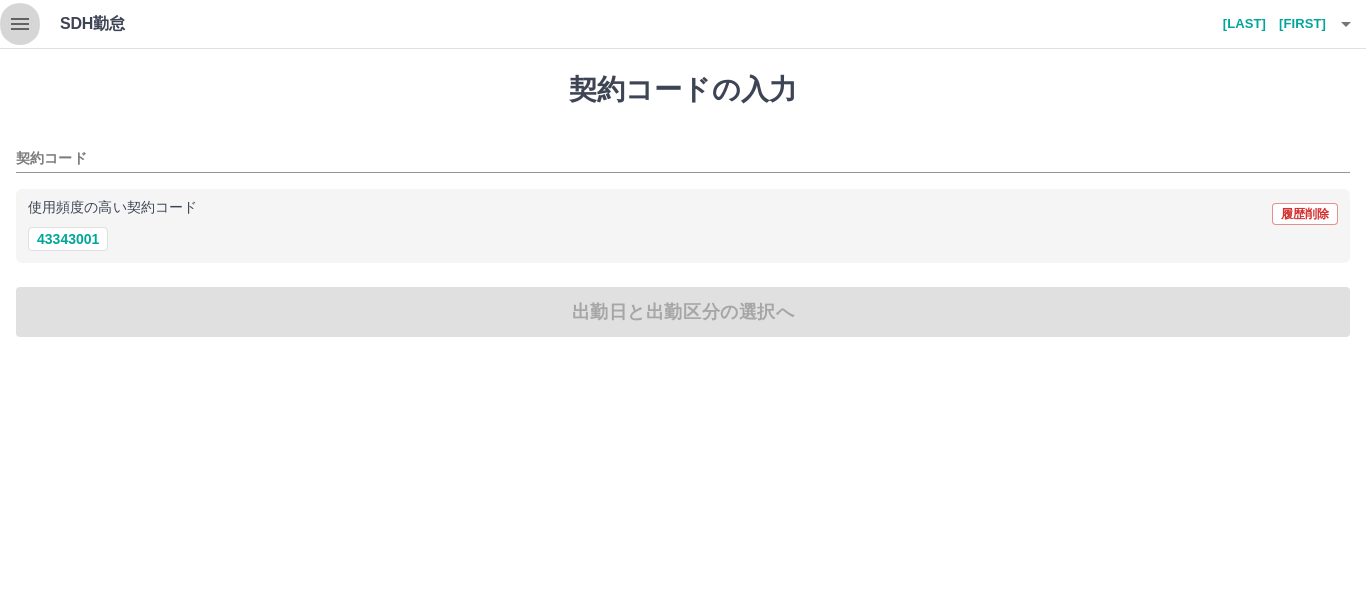 click 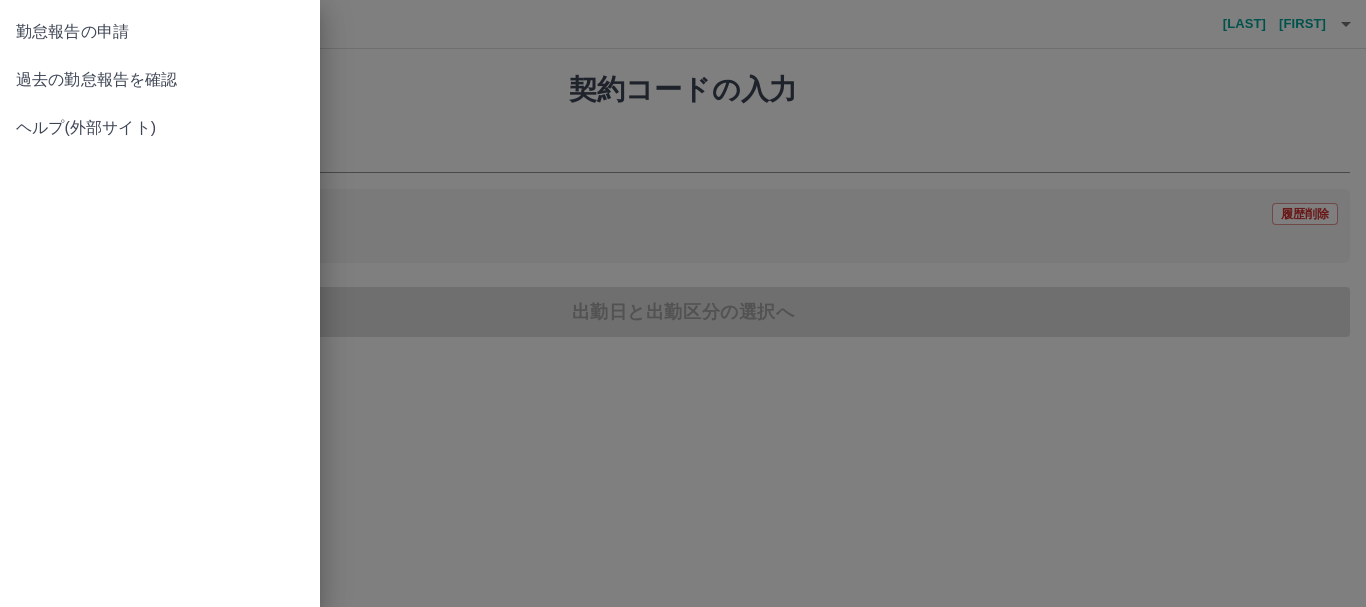 click on "過去の勤怠報告を確認" at bounding box center (160, 80) 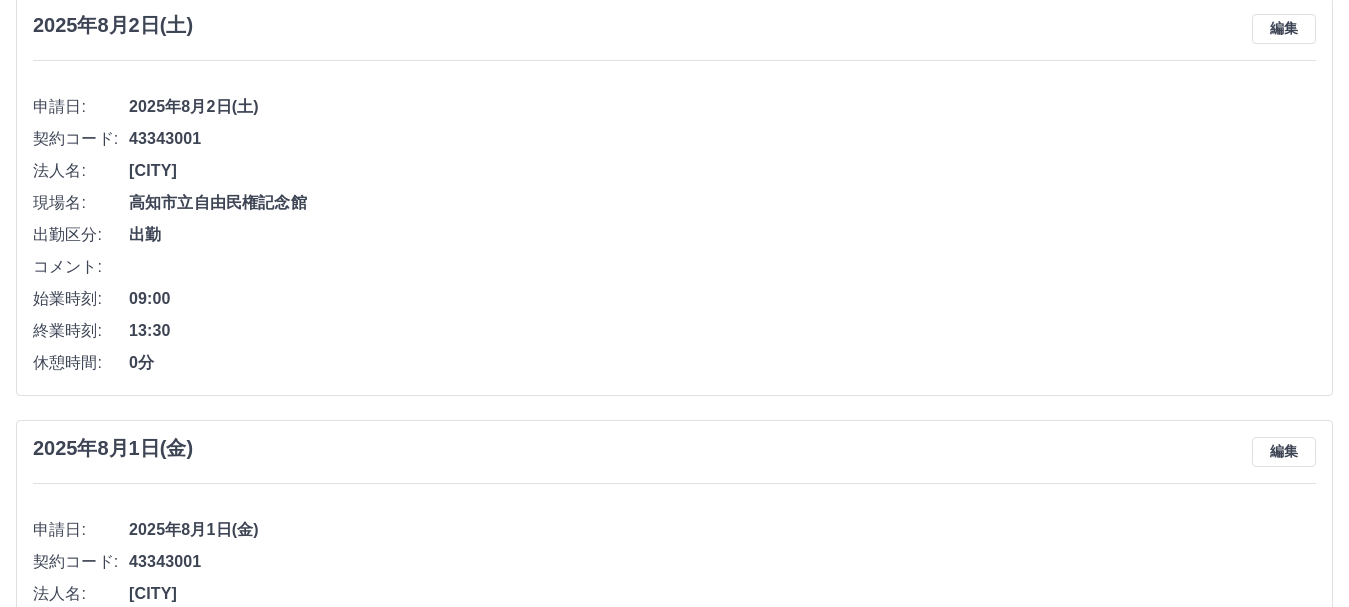 scroll, scrollTop: 253, scrollLeft: 0, axis: vertical 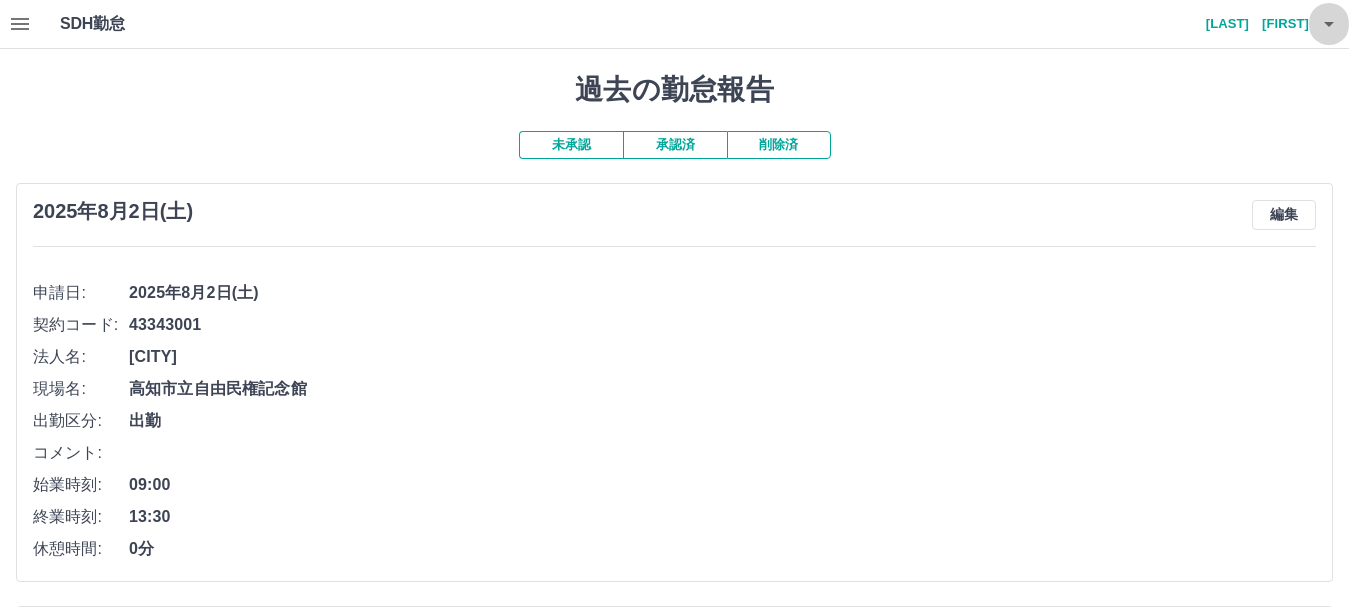 click 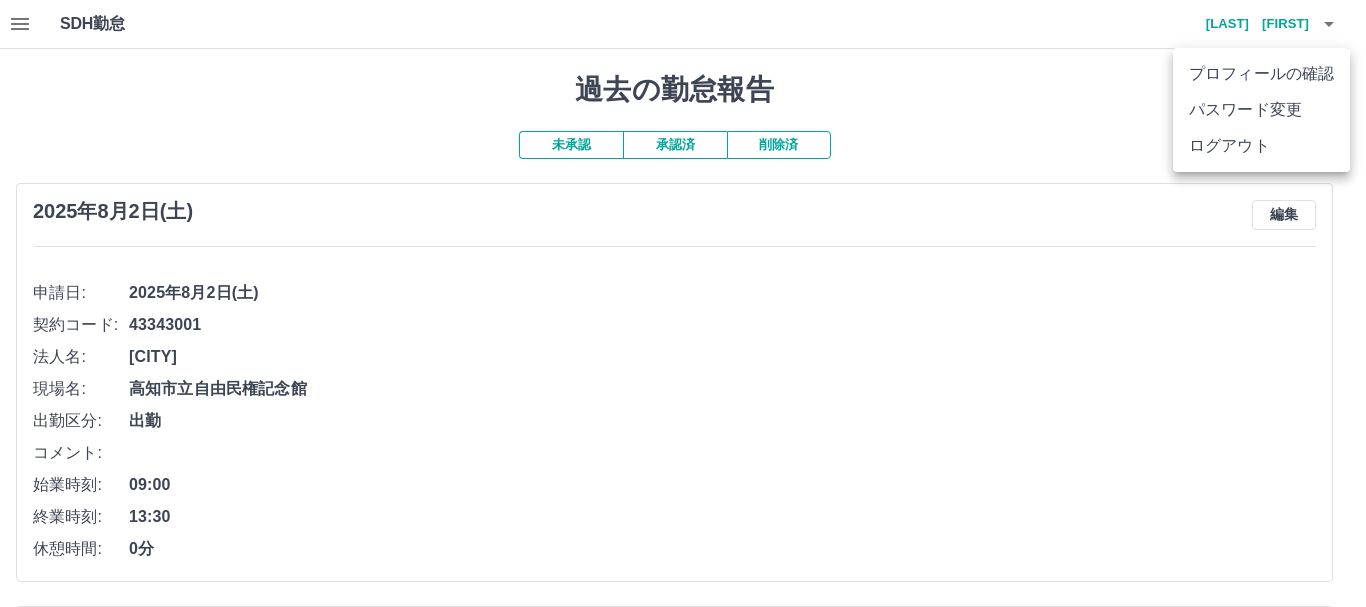 click on "ログアウト" at bounding box center (1261, 146) 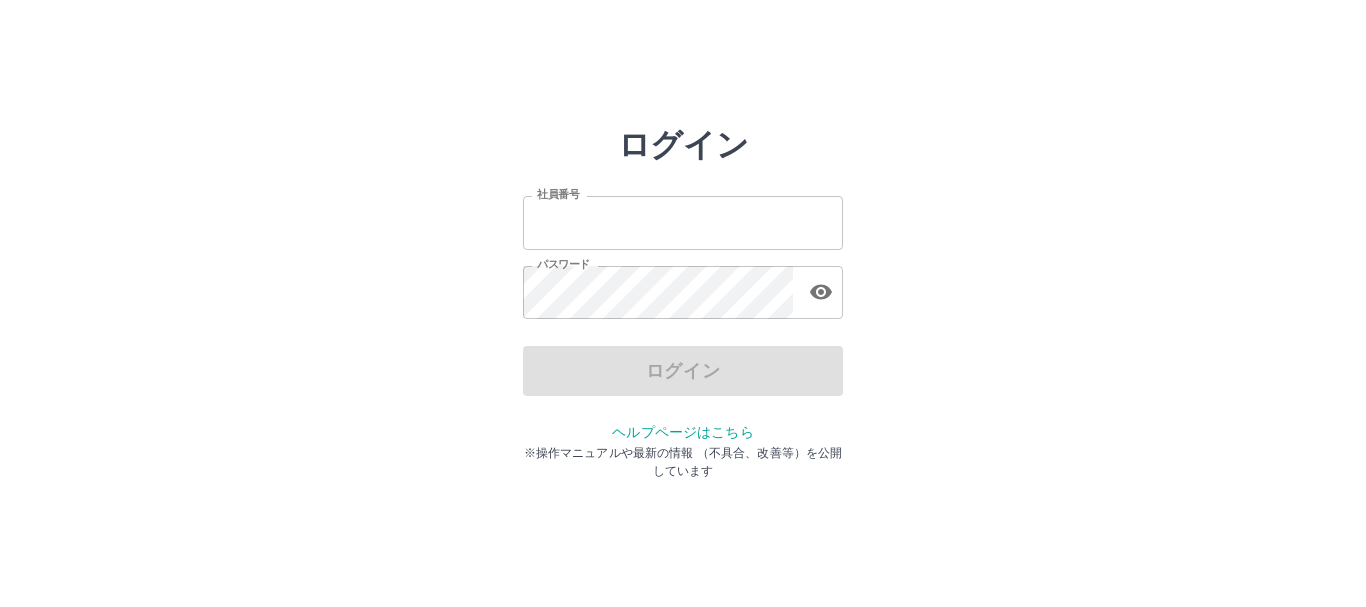 scroll, scrollTop: 0, scrollLeft: 0, axis: both 